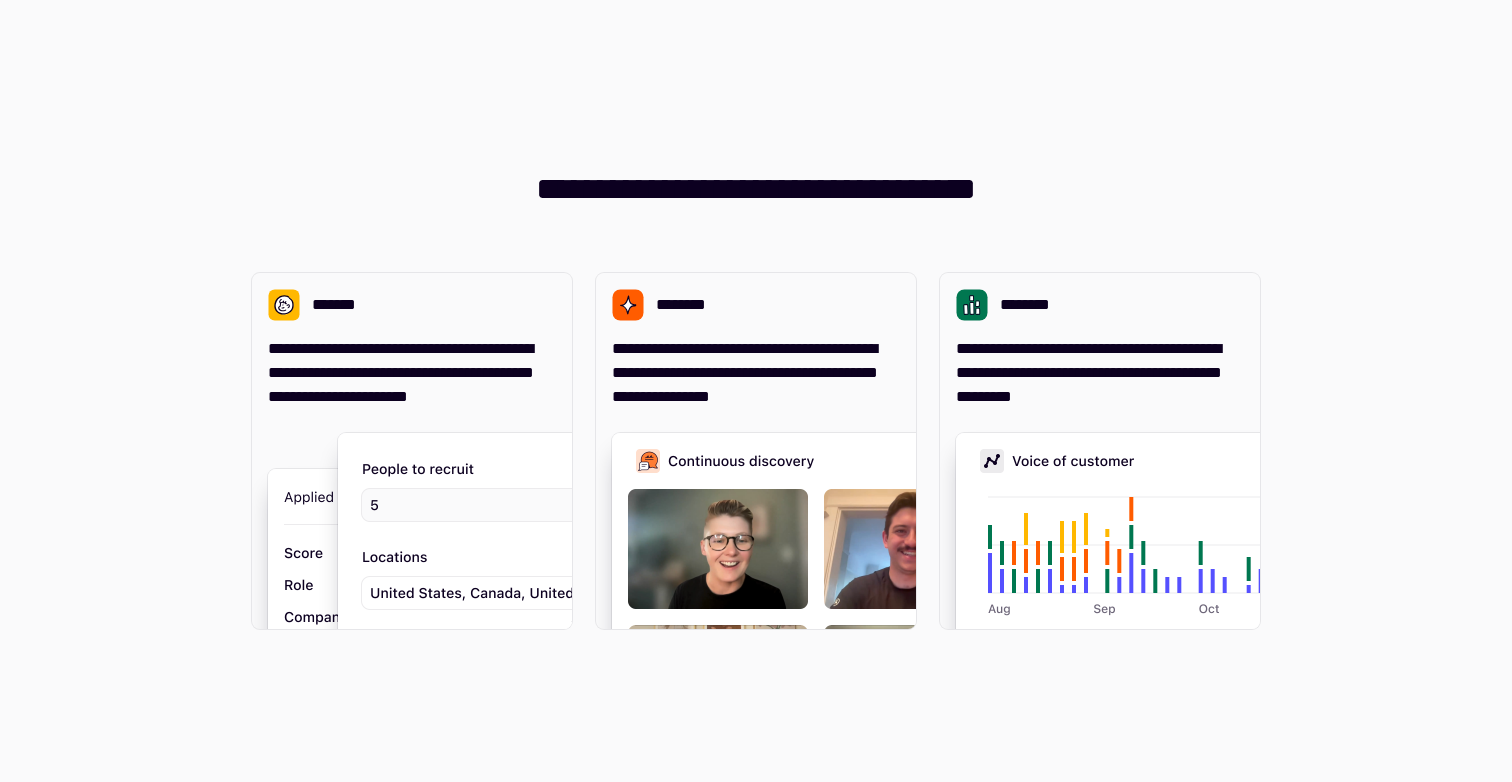 scroll, scrollTop: 0, scrollLeft: 0, axis: both 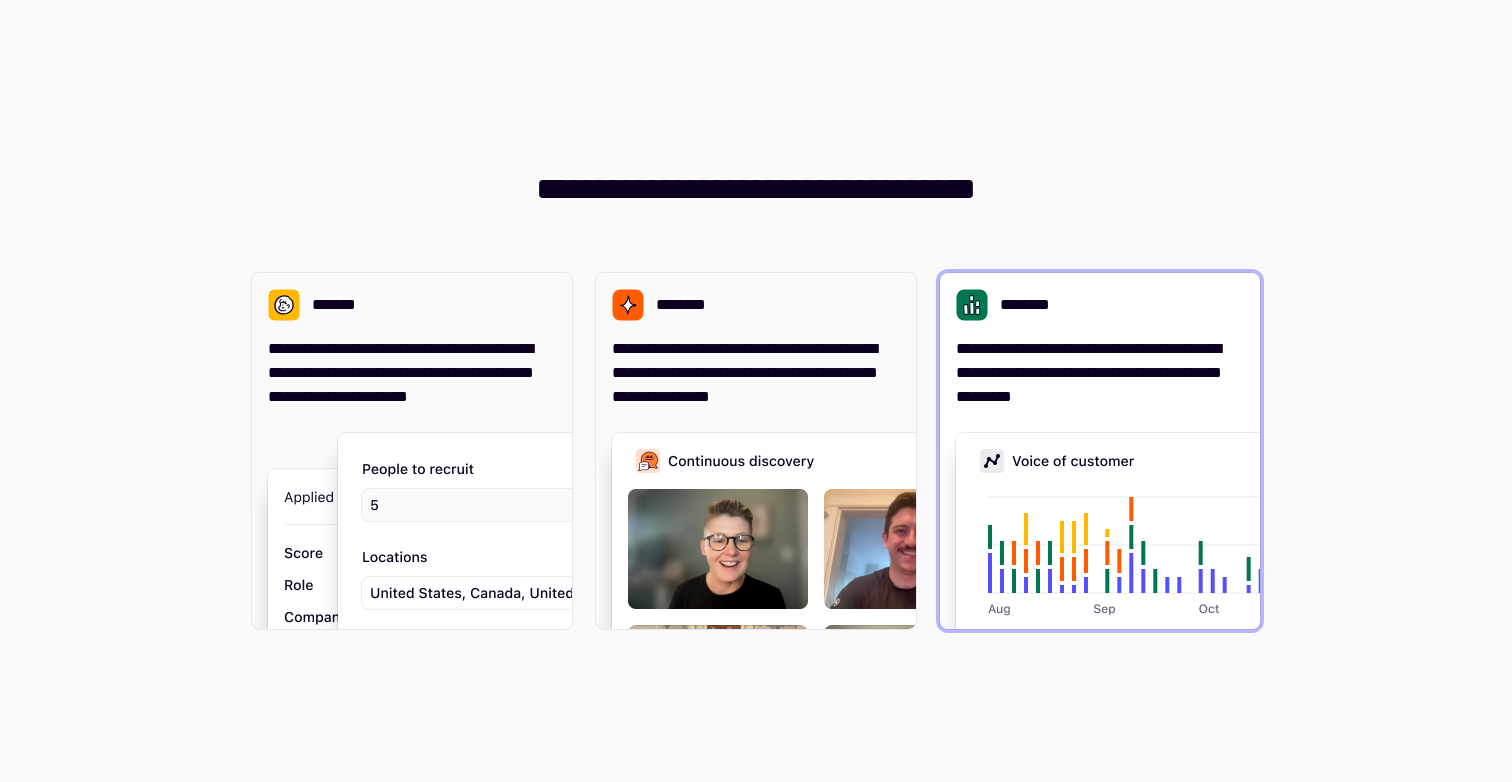click on "**********" at bounding box center (1100, 373) 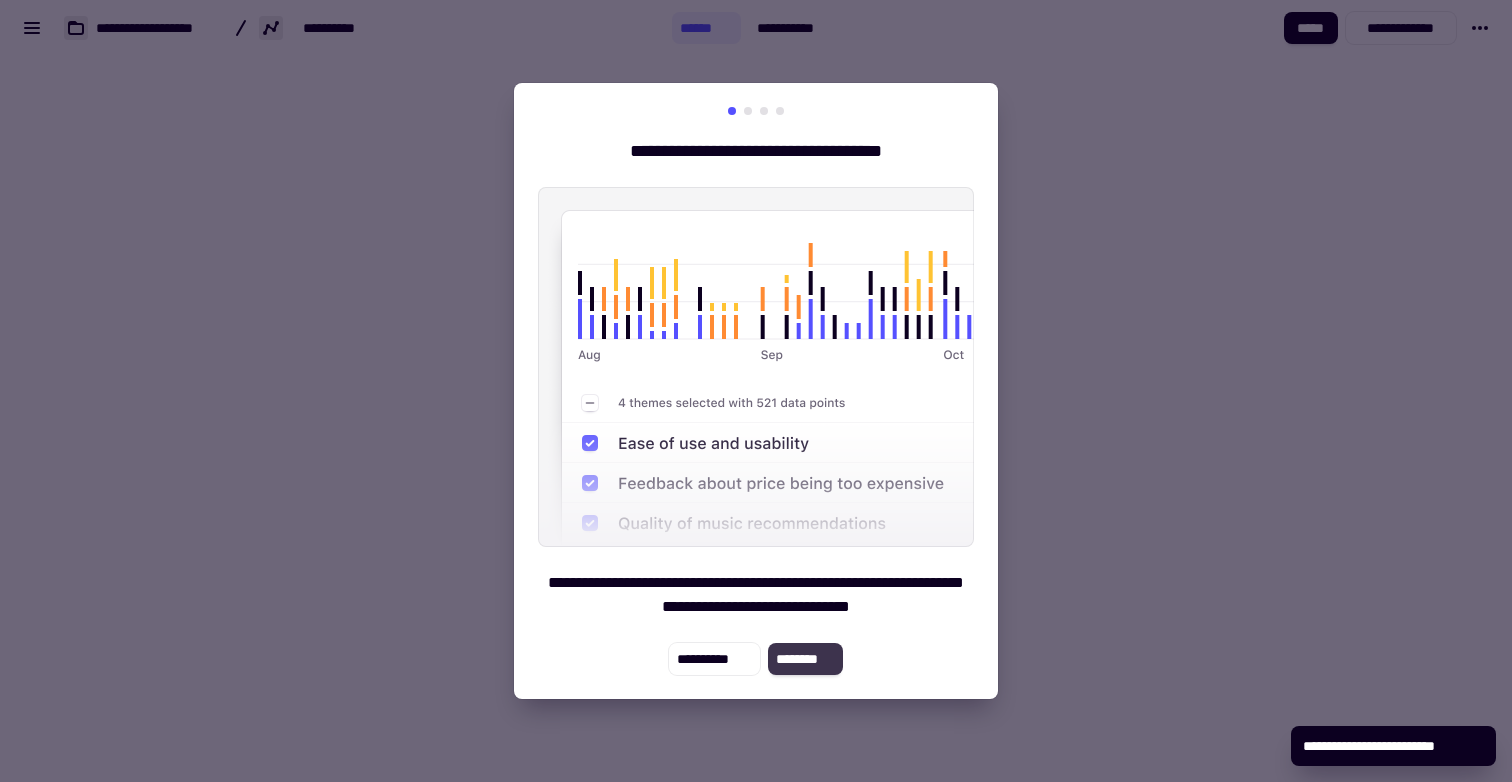 click on "********" 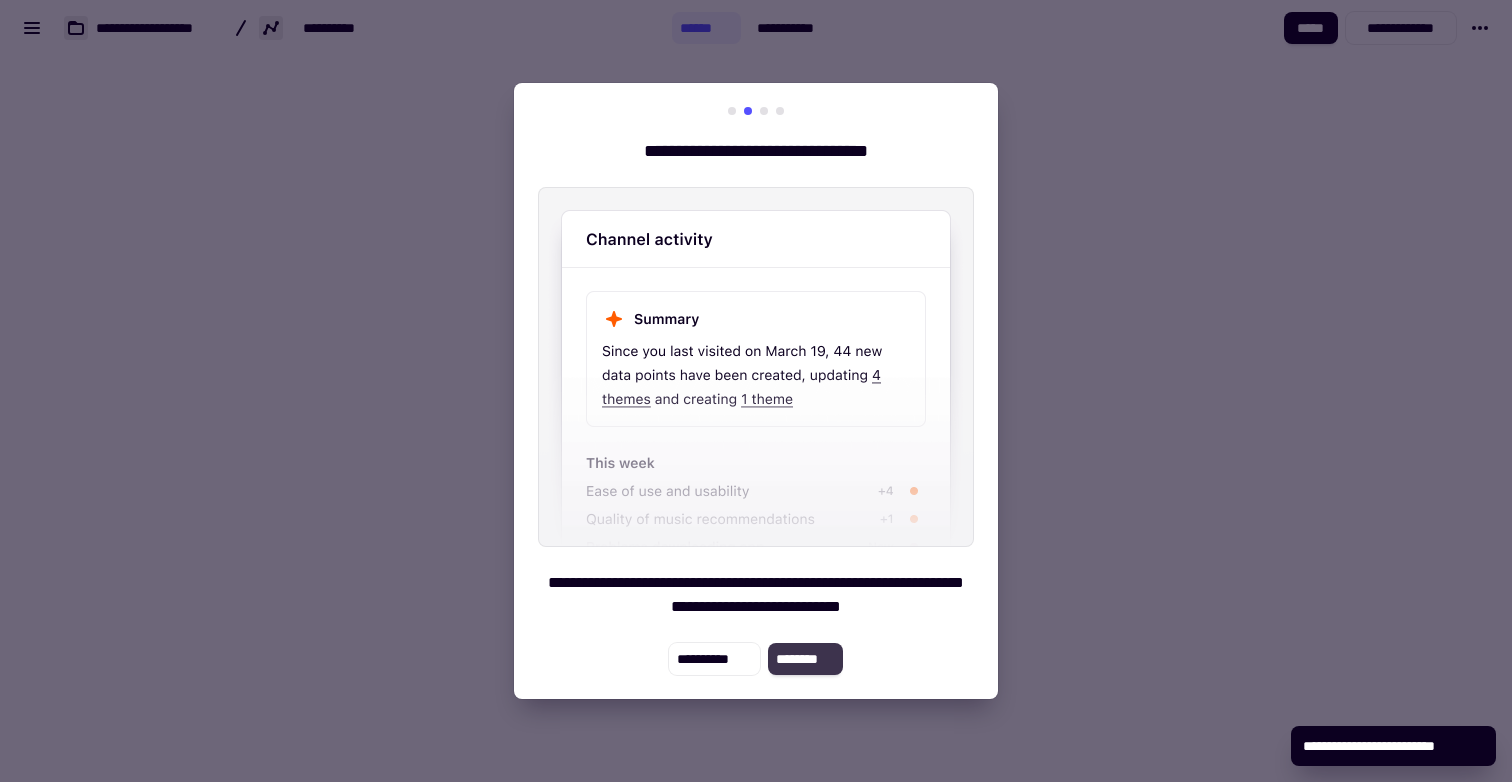 click on "********" 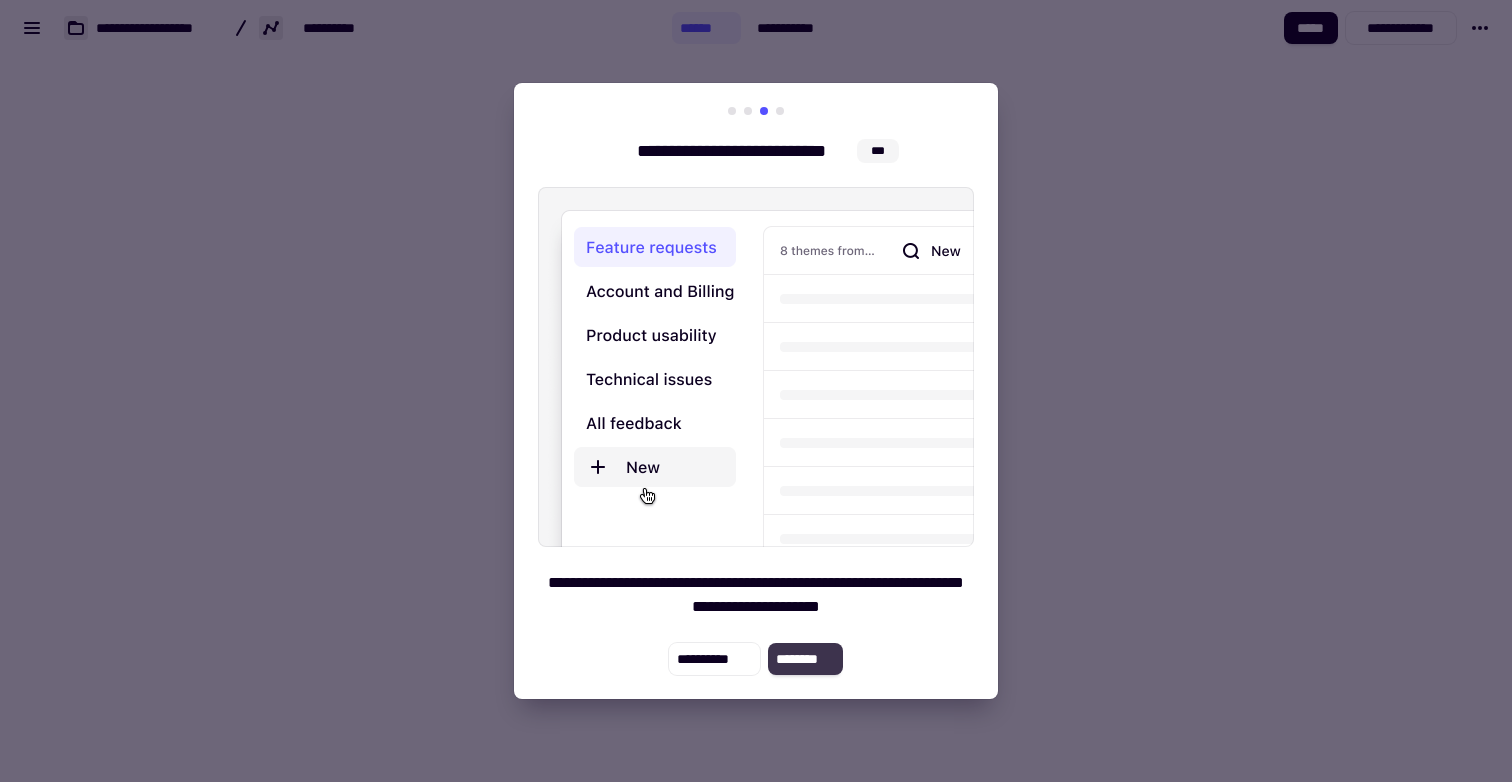 click on "********" 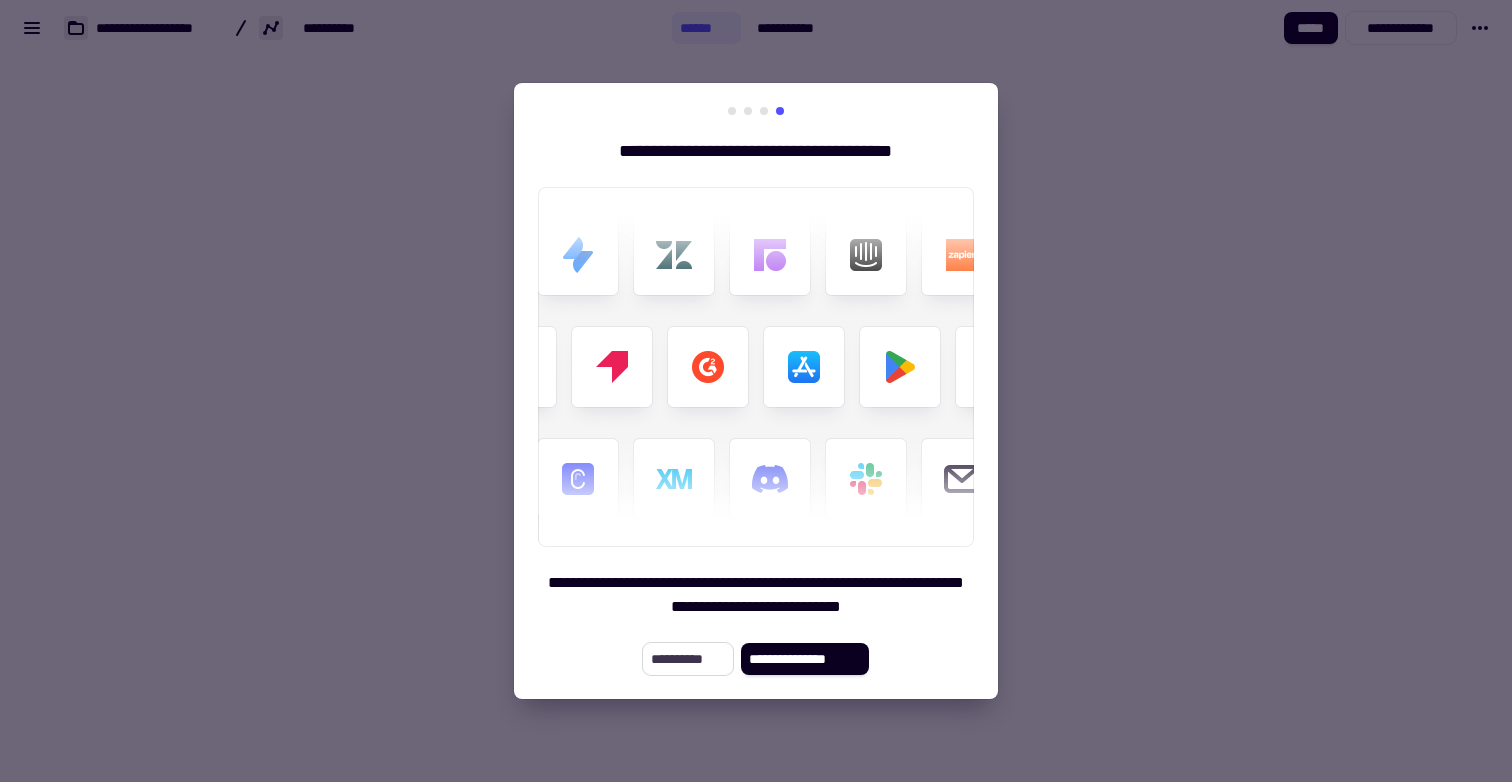 click on "**********" 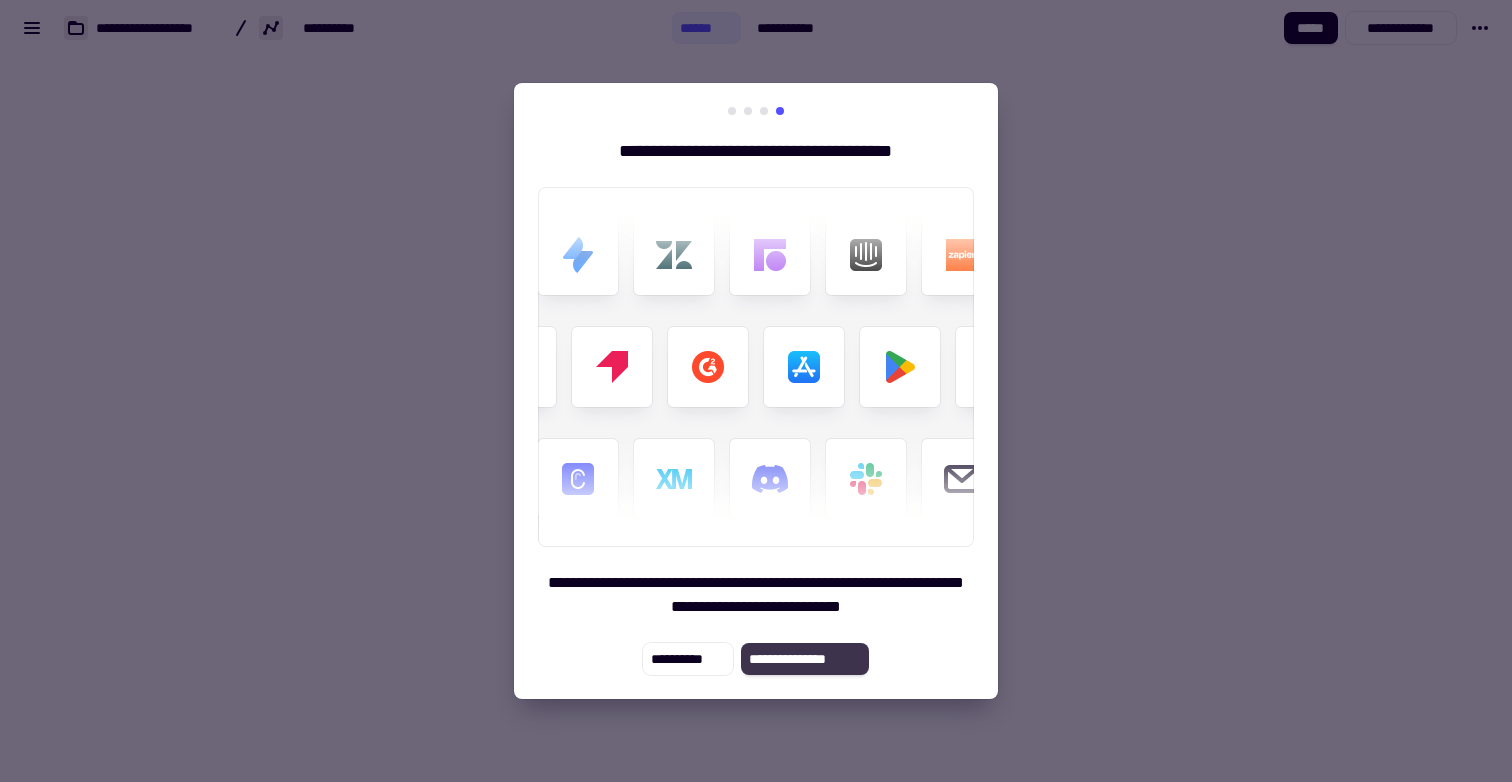 click on "**********" 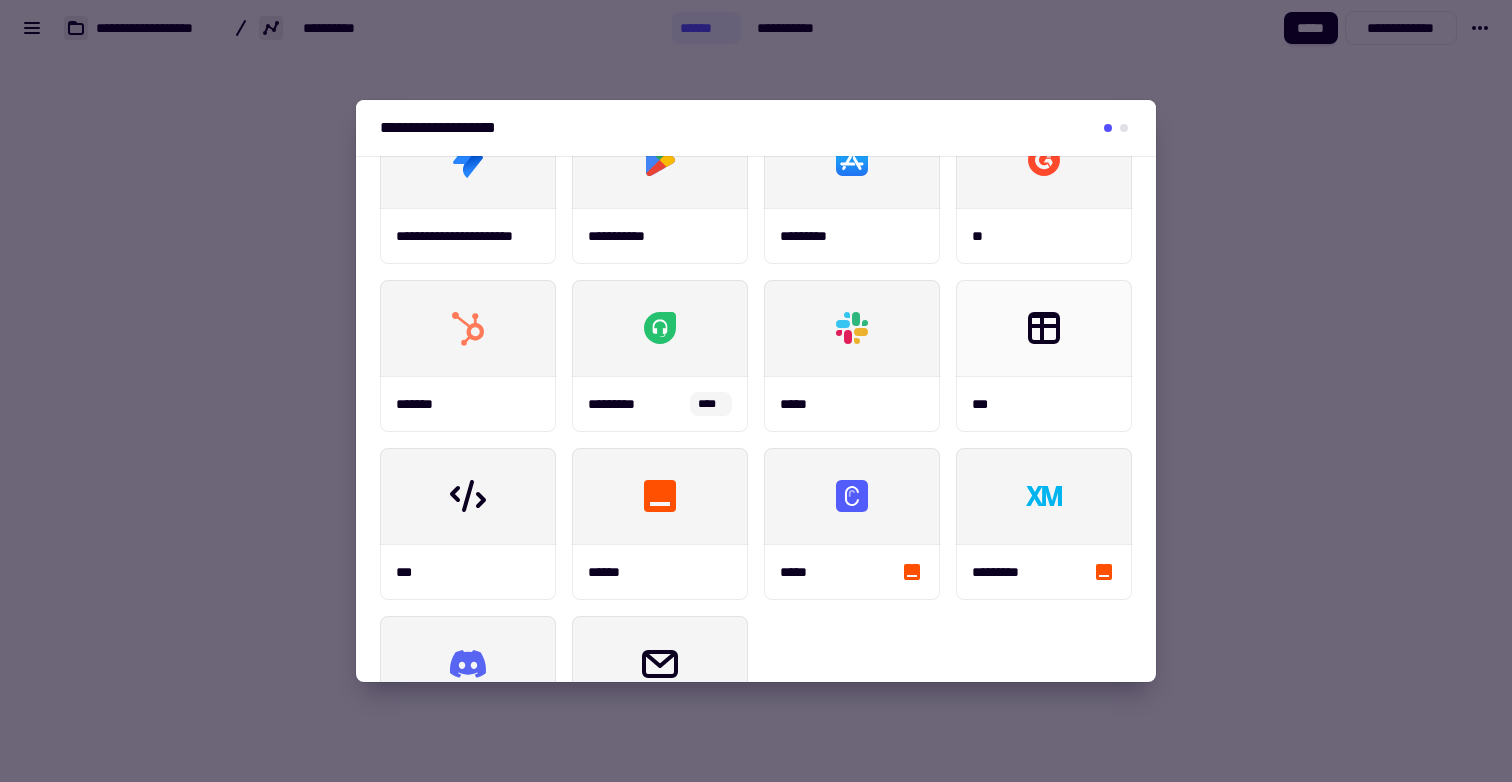 scroll, scrollTop: 277, scrollLeft: 0, axis: vertical 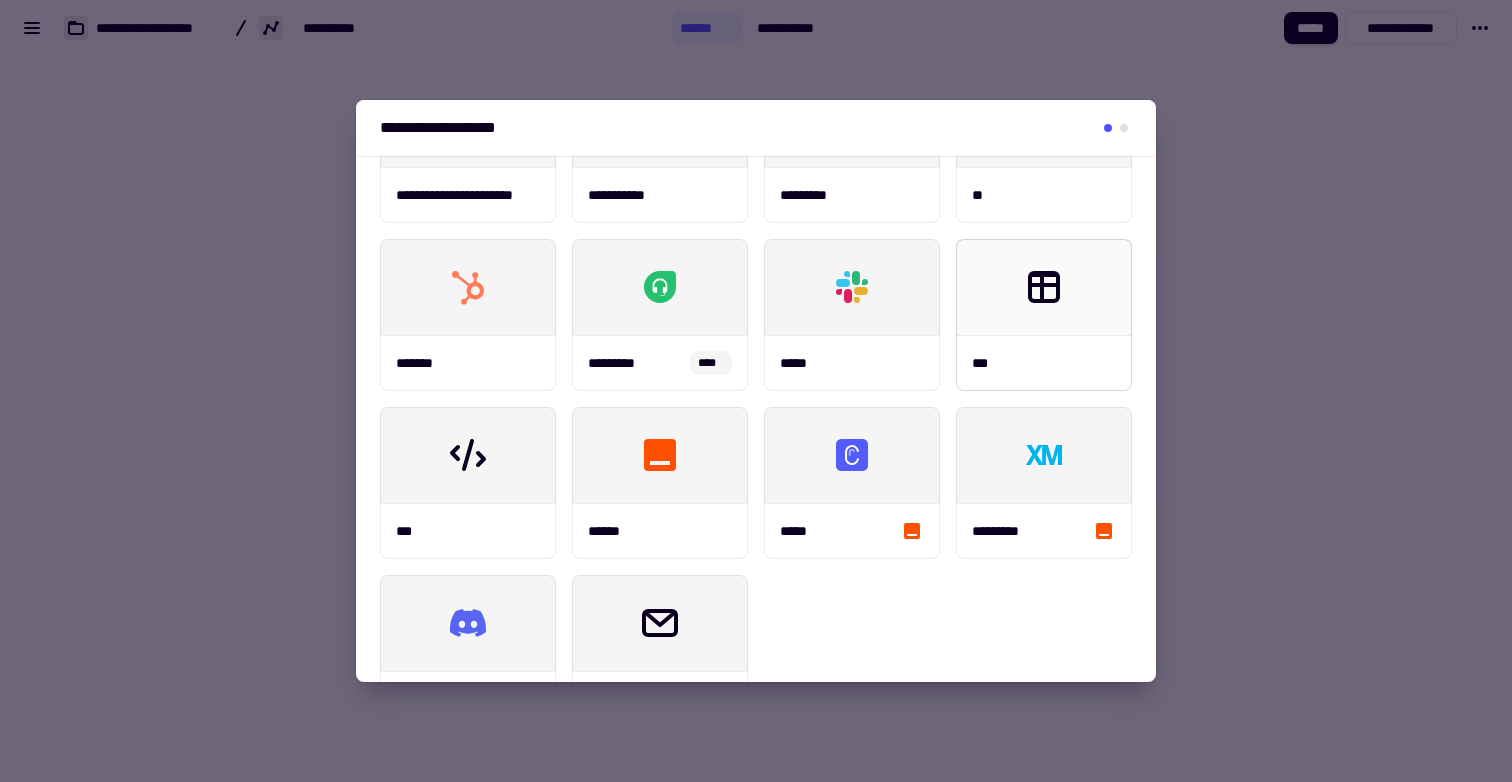 click on "***" at bounding box center [1044, 363] 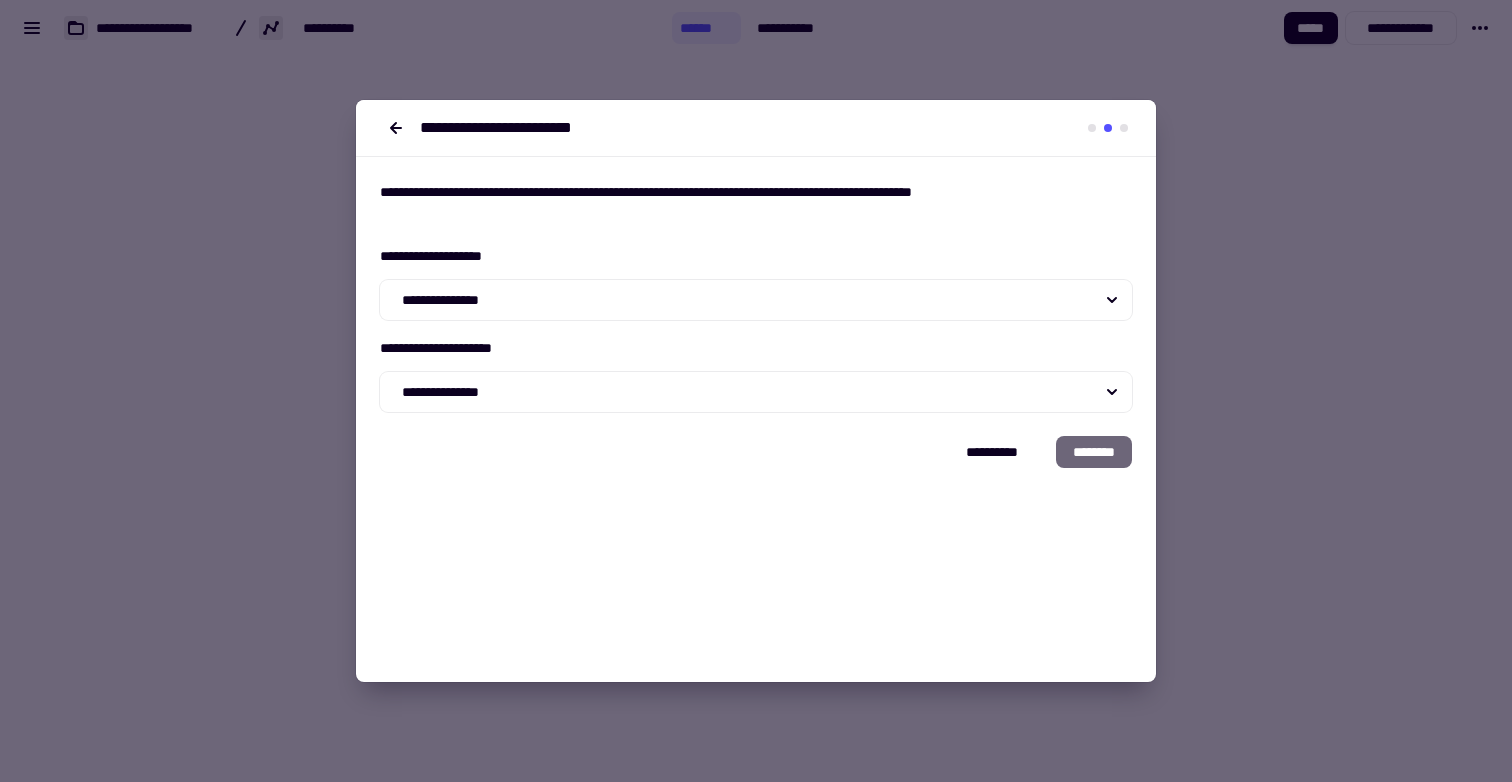 scroll, scrollTop: 0, scrollLeft: 0, axis: both 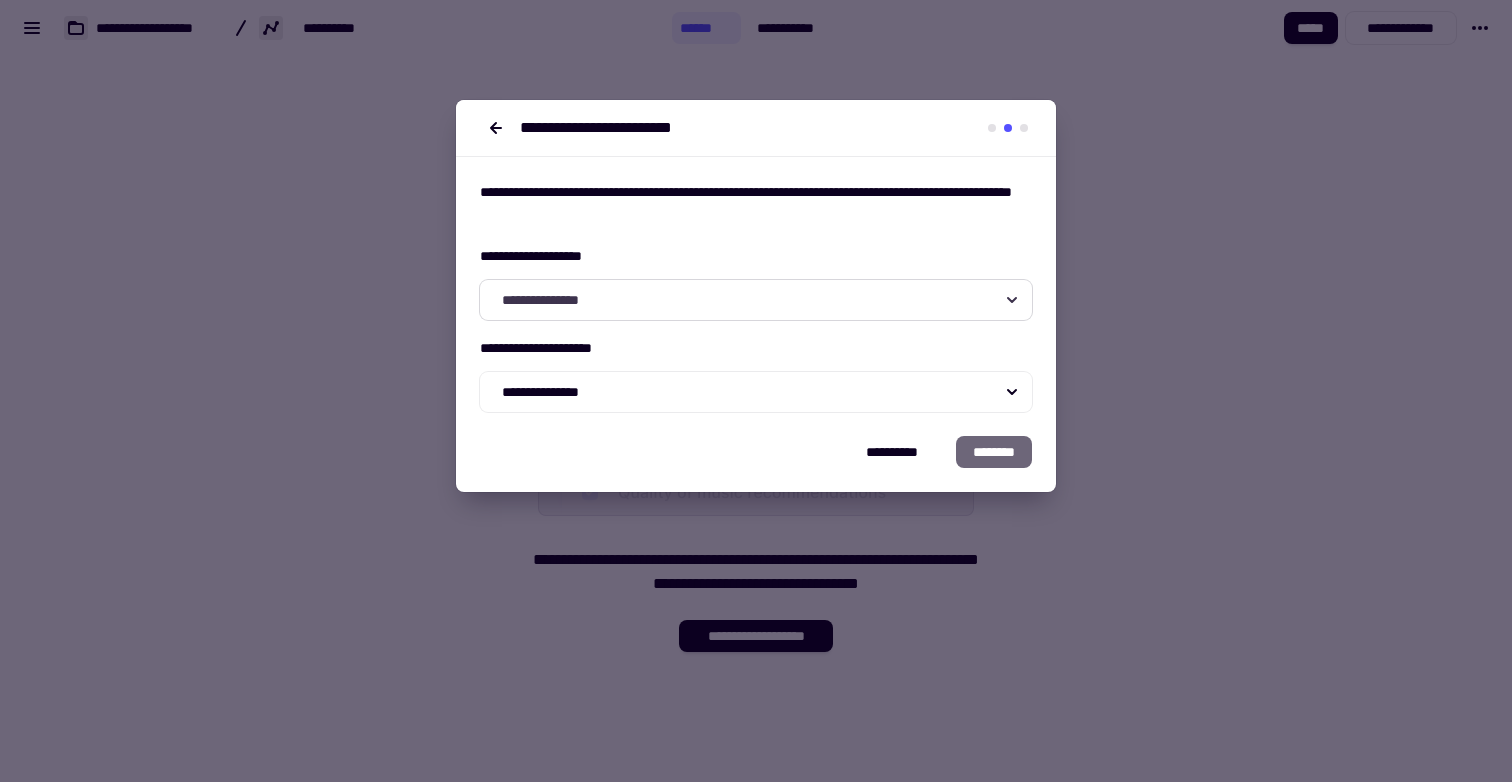 click on "**********" 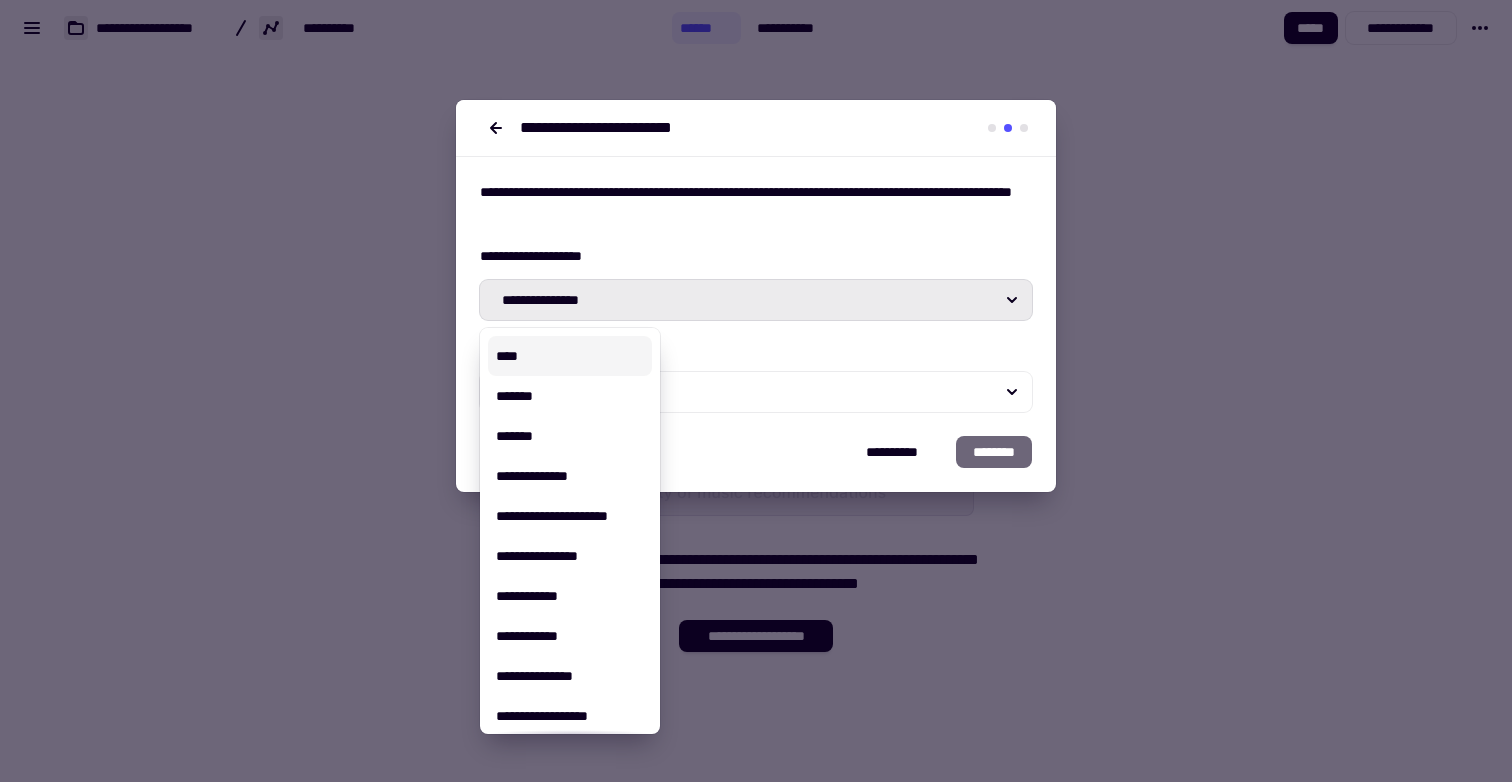 click on "****" at bounding box center (570, 356) 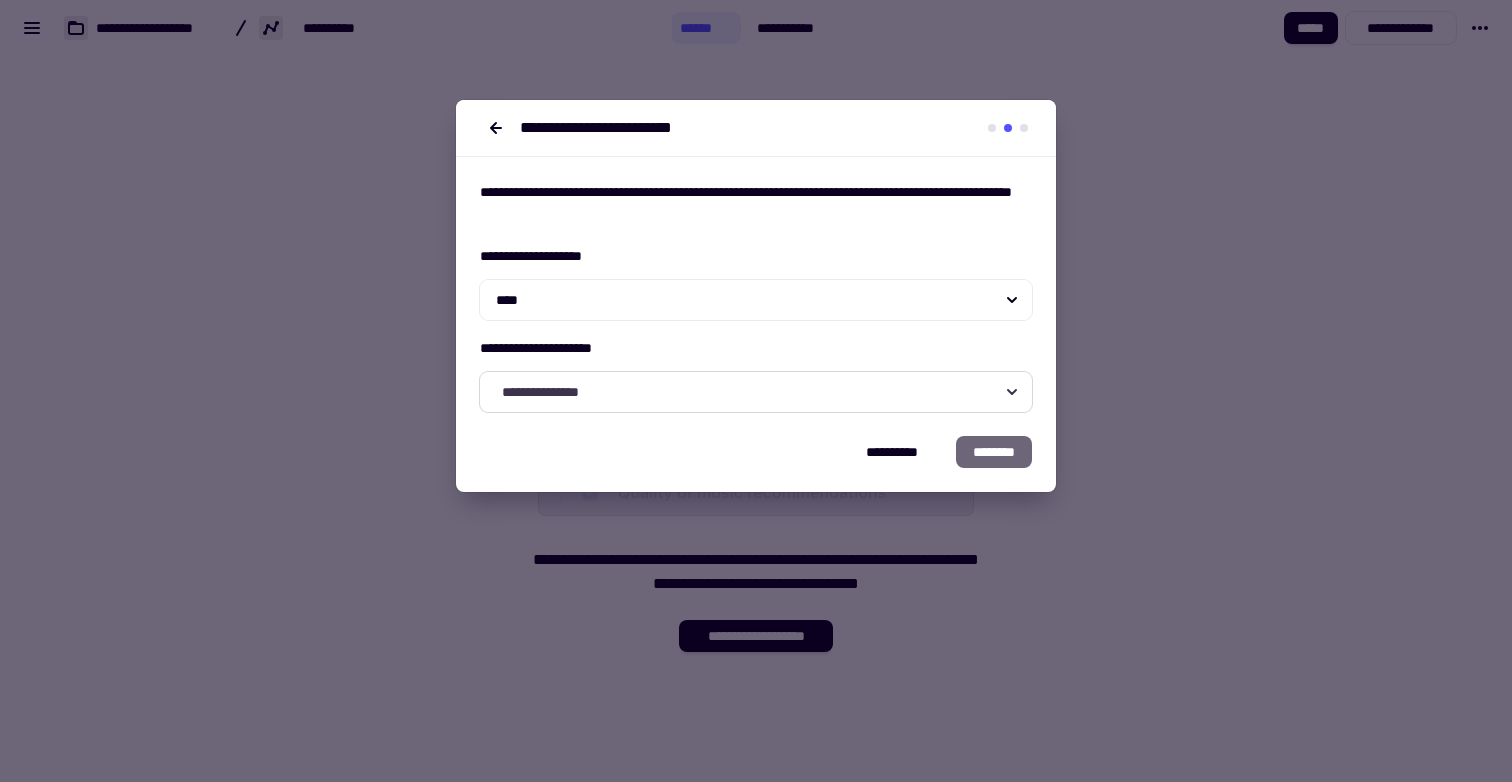 click on "**********" 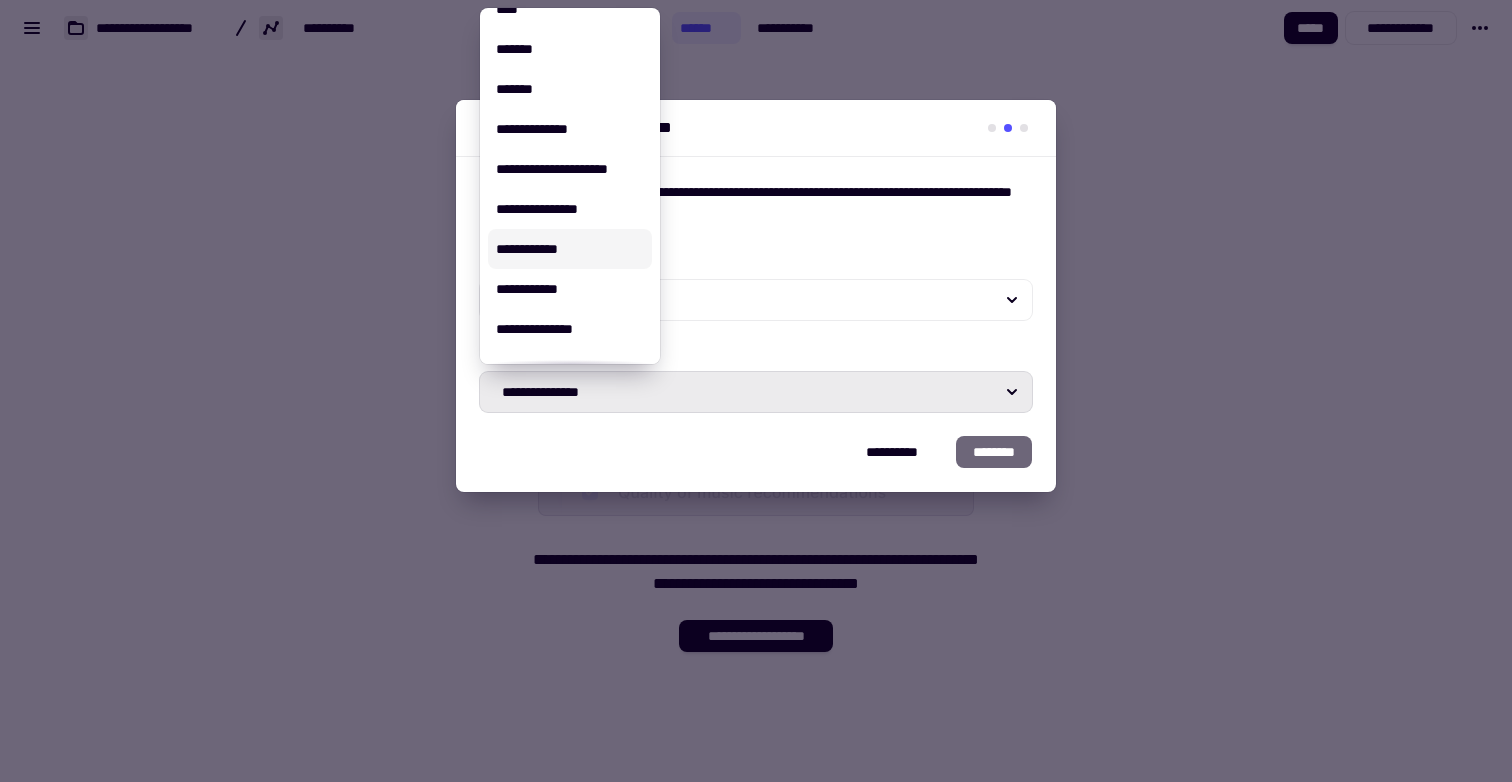 scroll, scrollTop: 28, scrollLeft: 0, axis: vertical 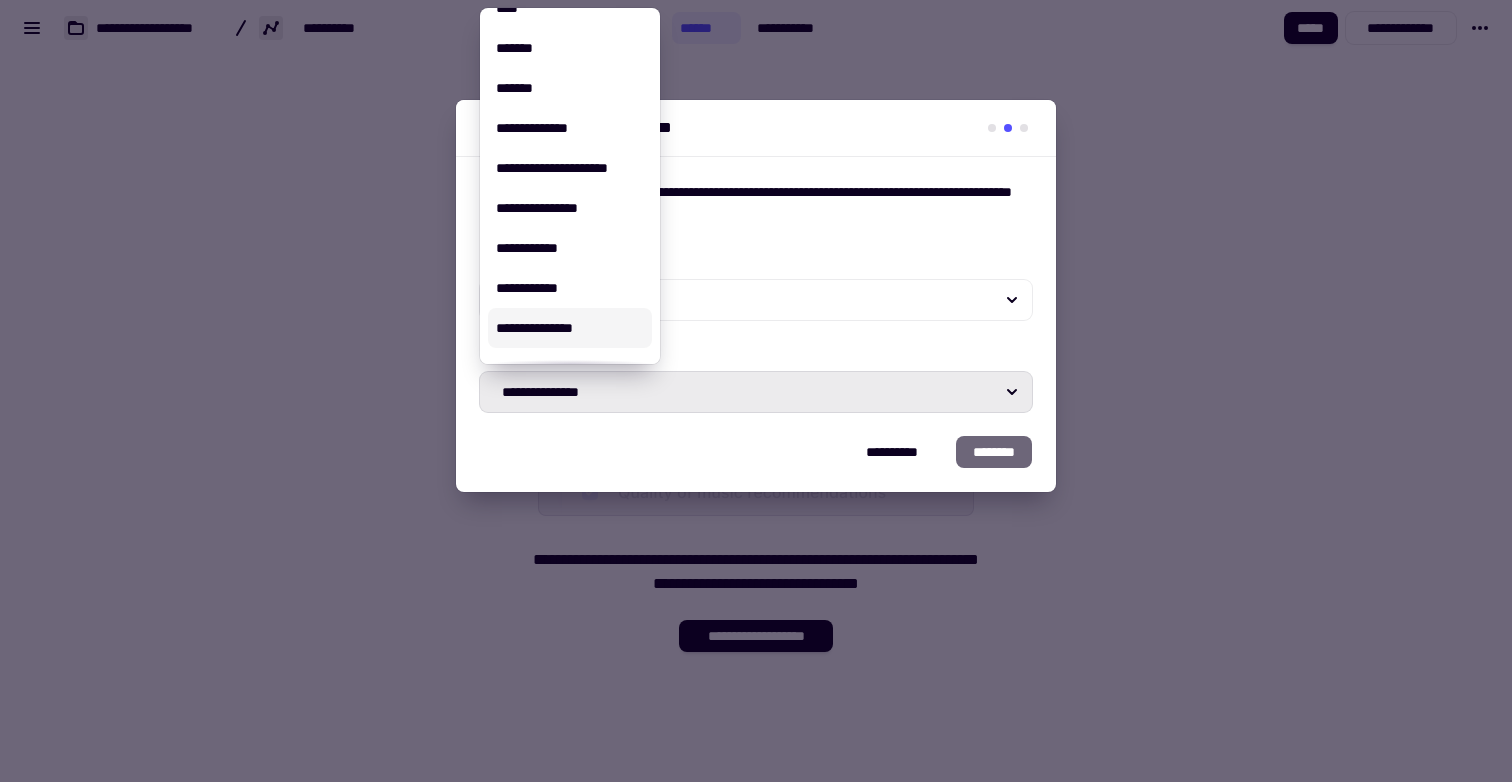click on "**********" at bounding box center [570, 328] 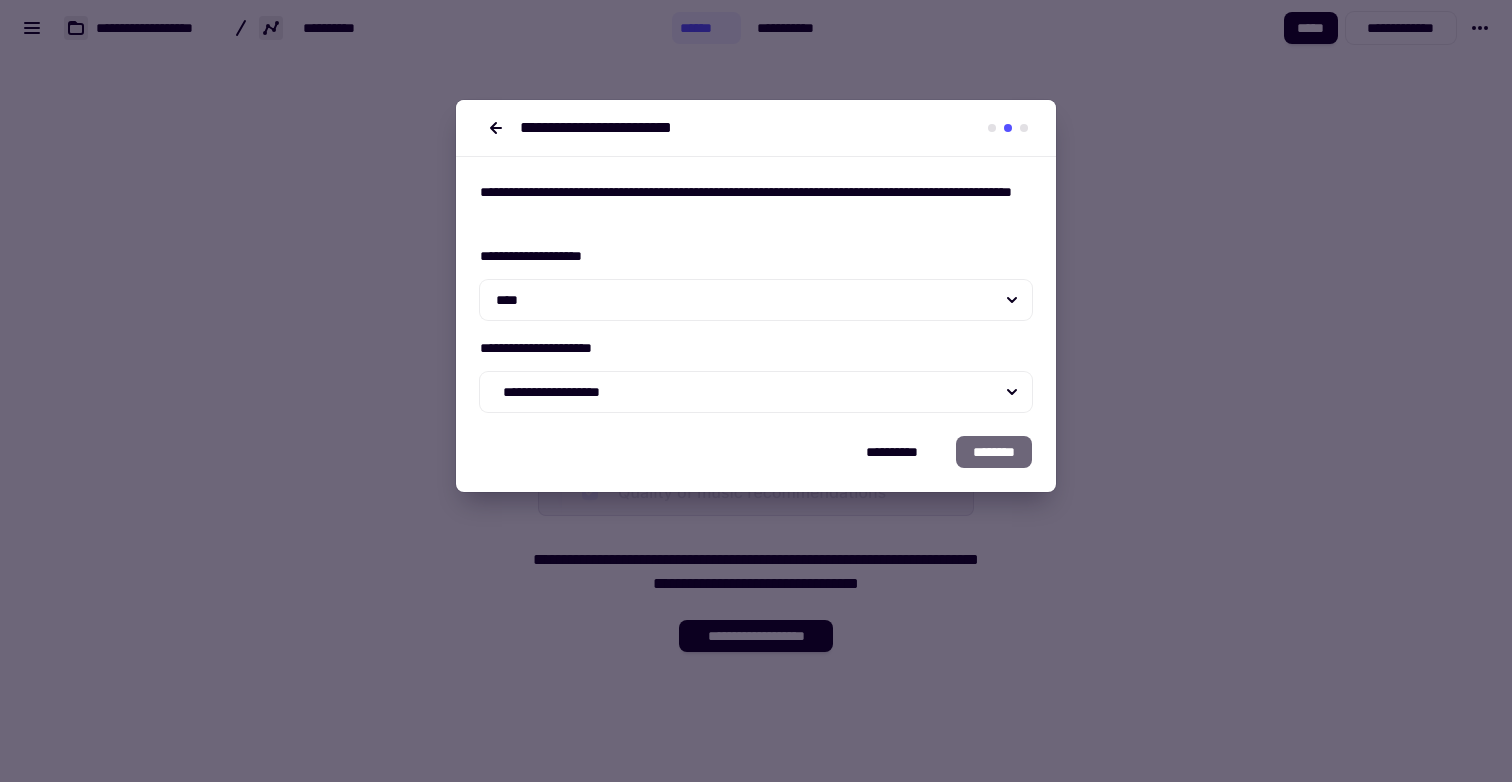 click on "**********" at bounding box center [756, 464] 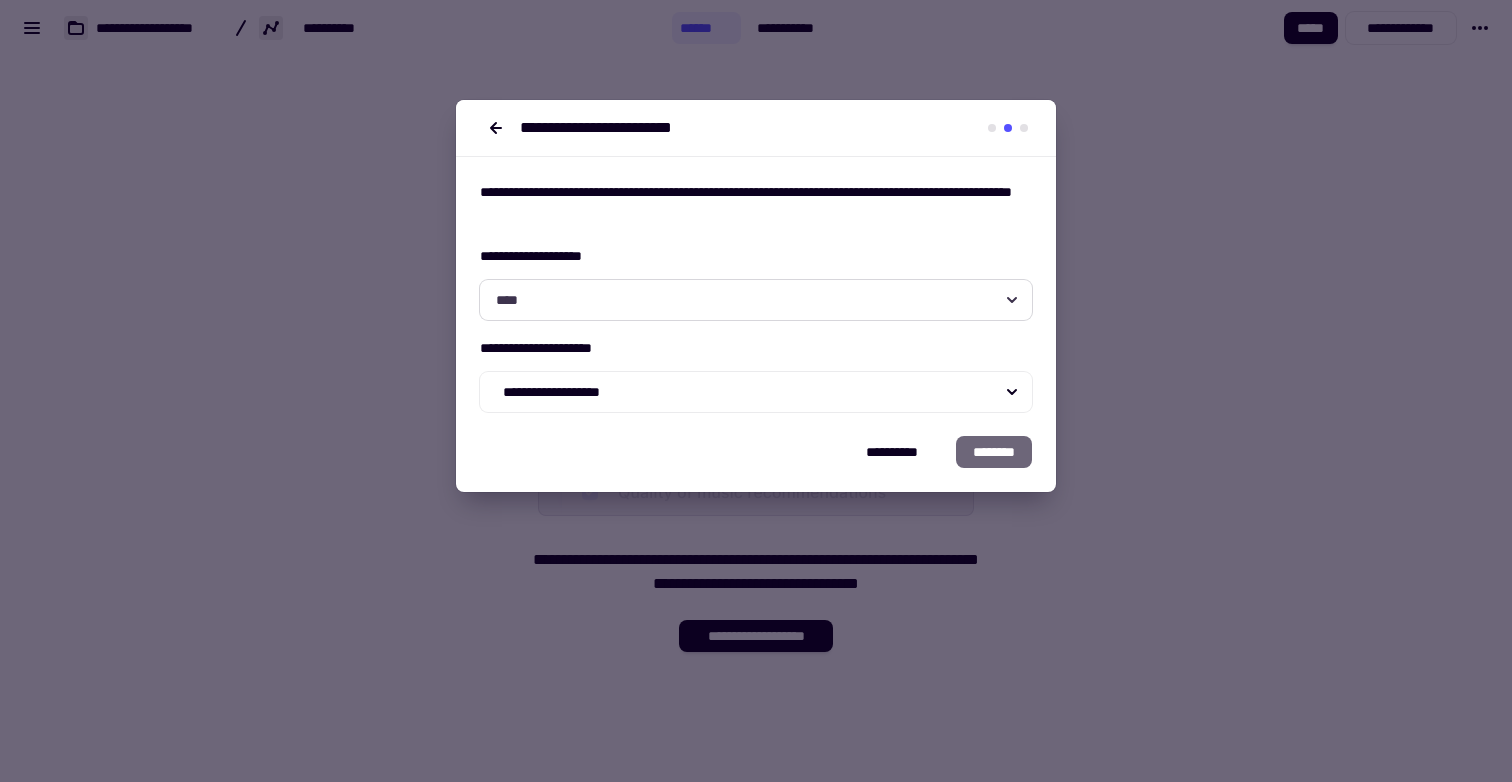 click on "****" 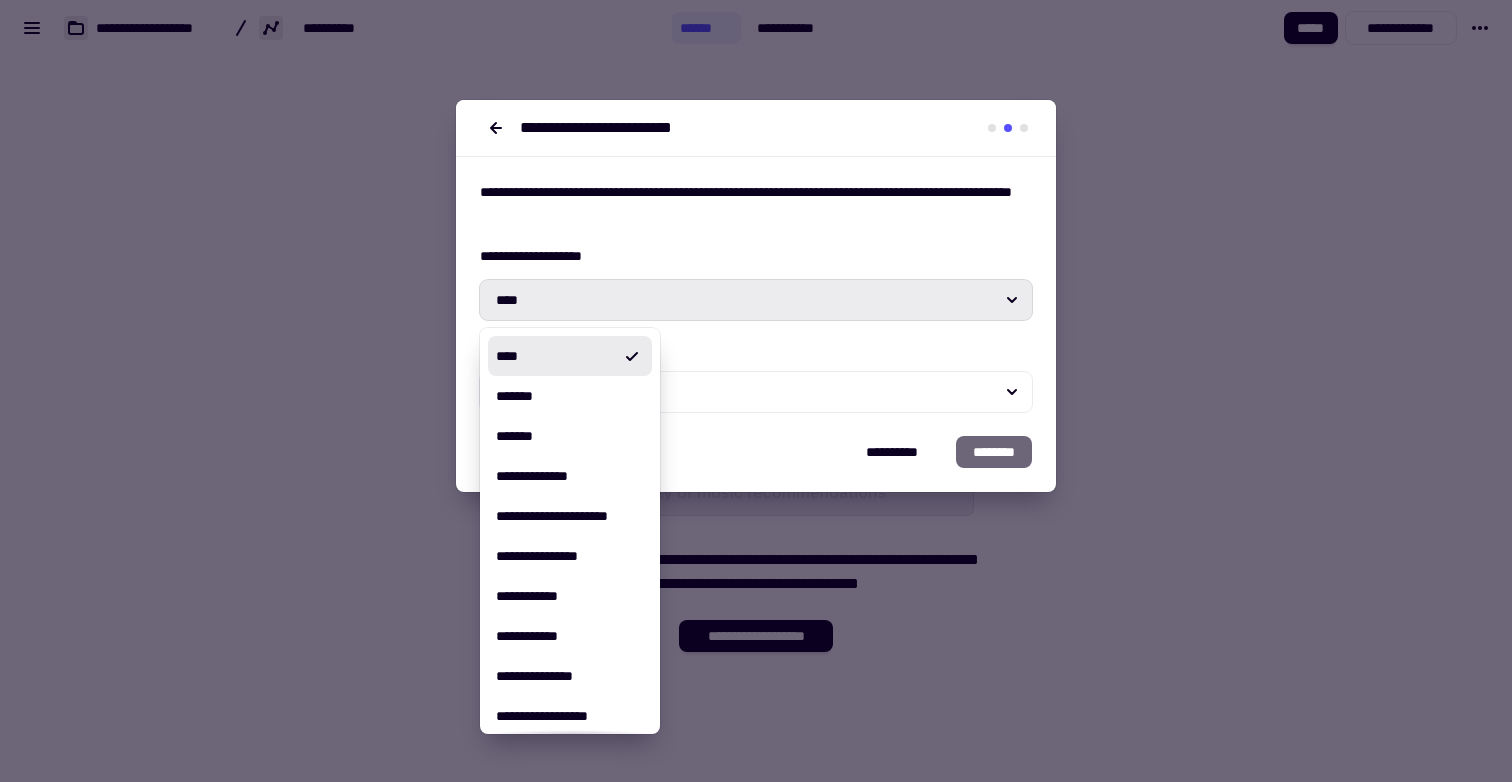 click on "****" at bounding box center [554, 356] 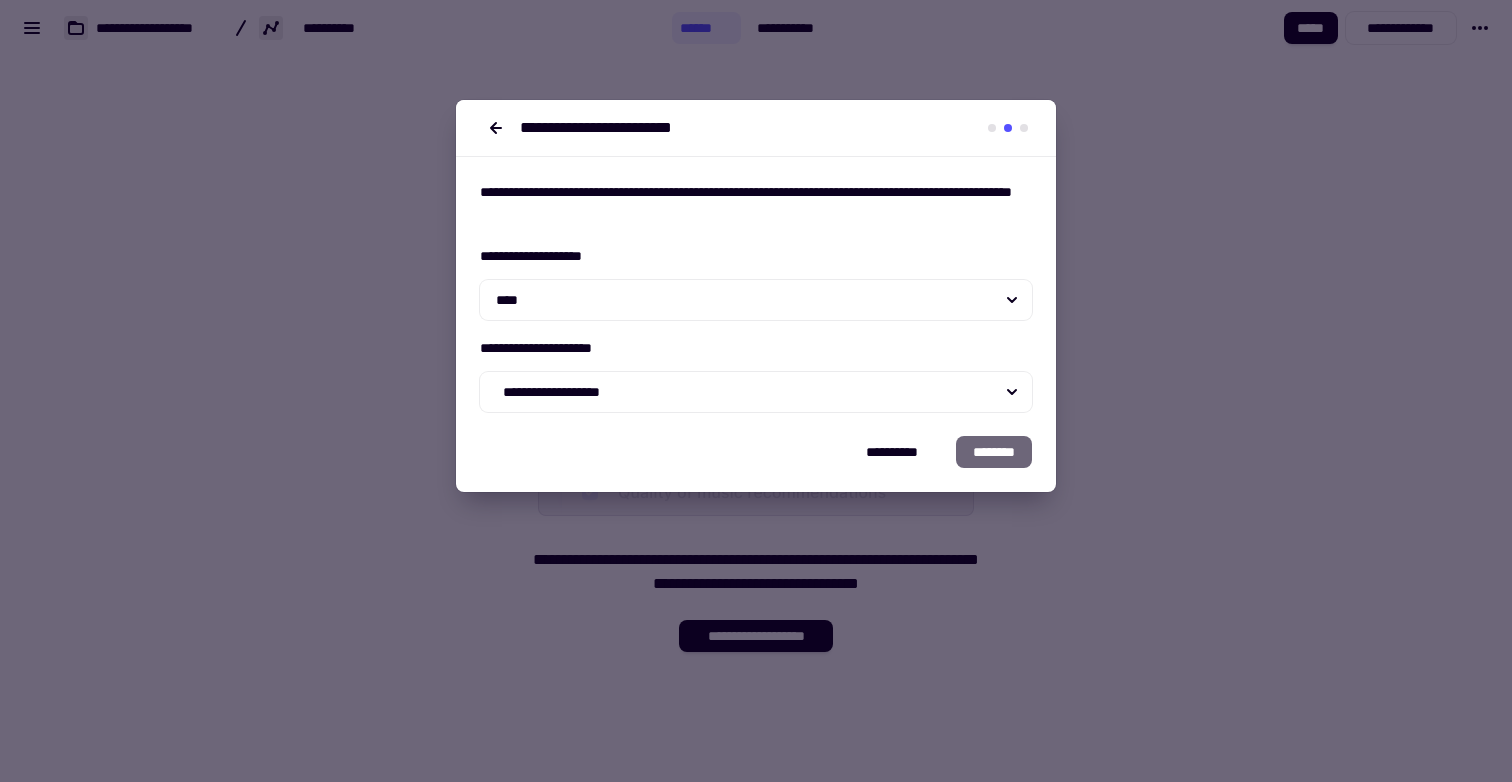 click on "********" 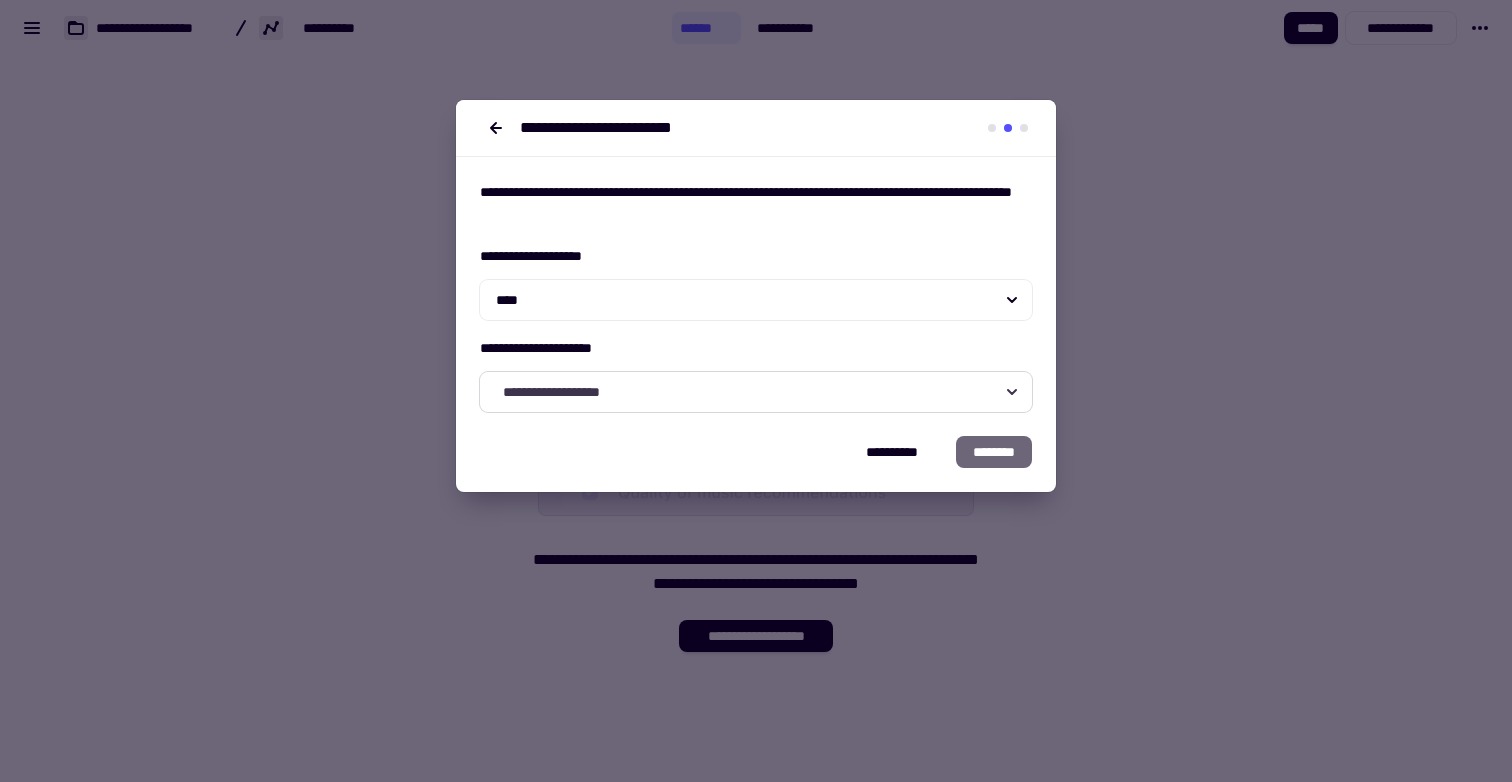 click on "**********" 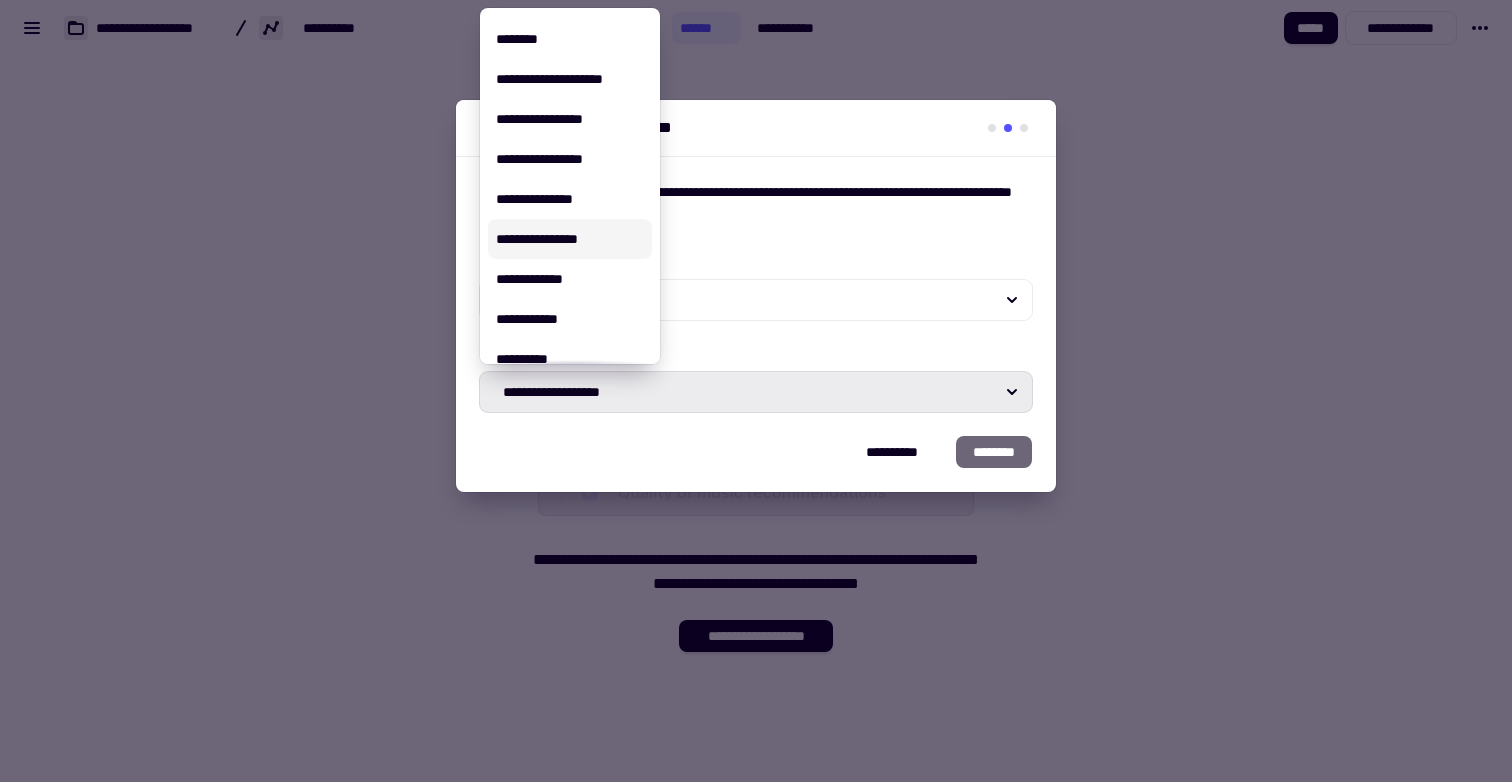 scroll, scrollTop: 441, scrollLeft: 0, axis: vertical 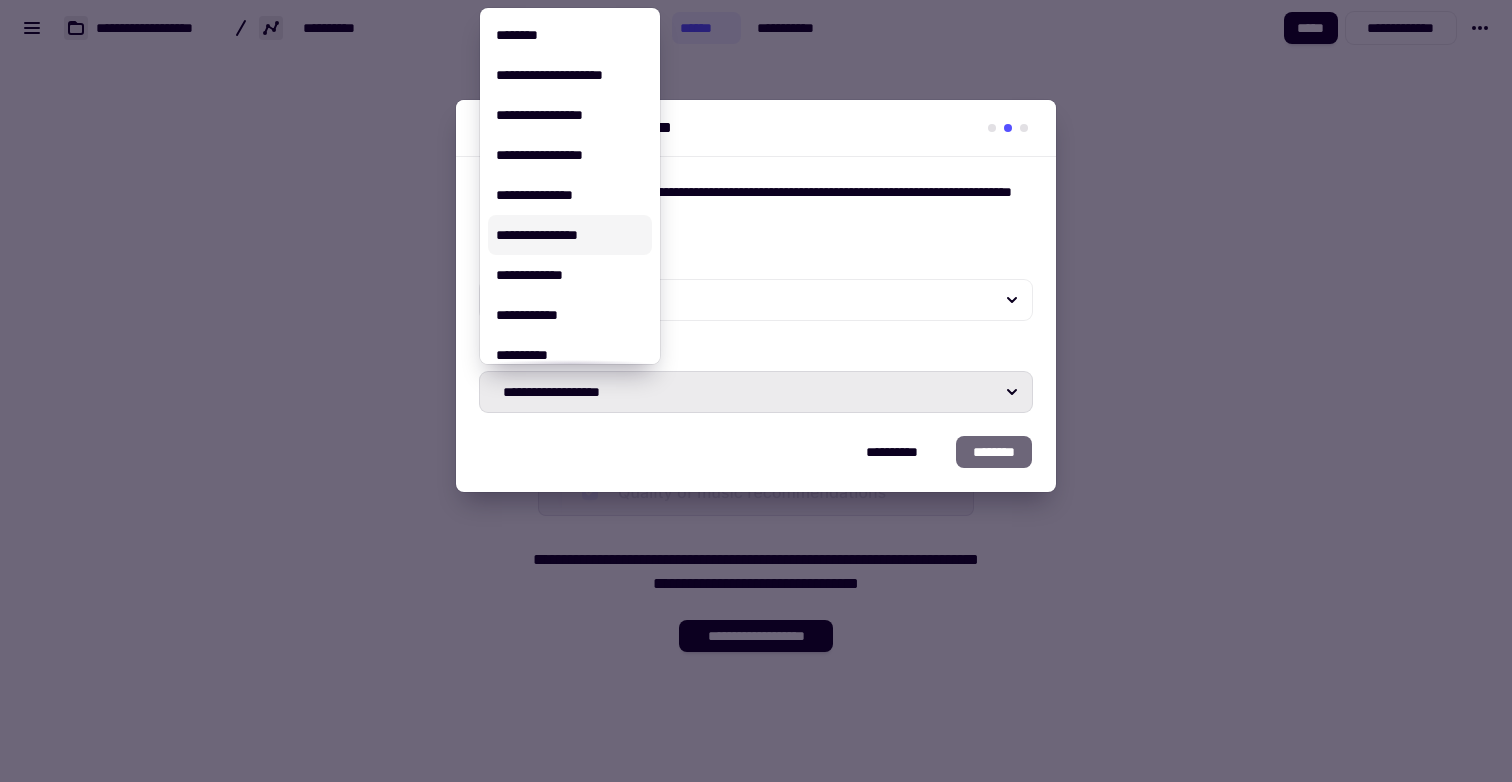 click on "**********" at bounding box center [570, 235] 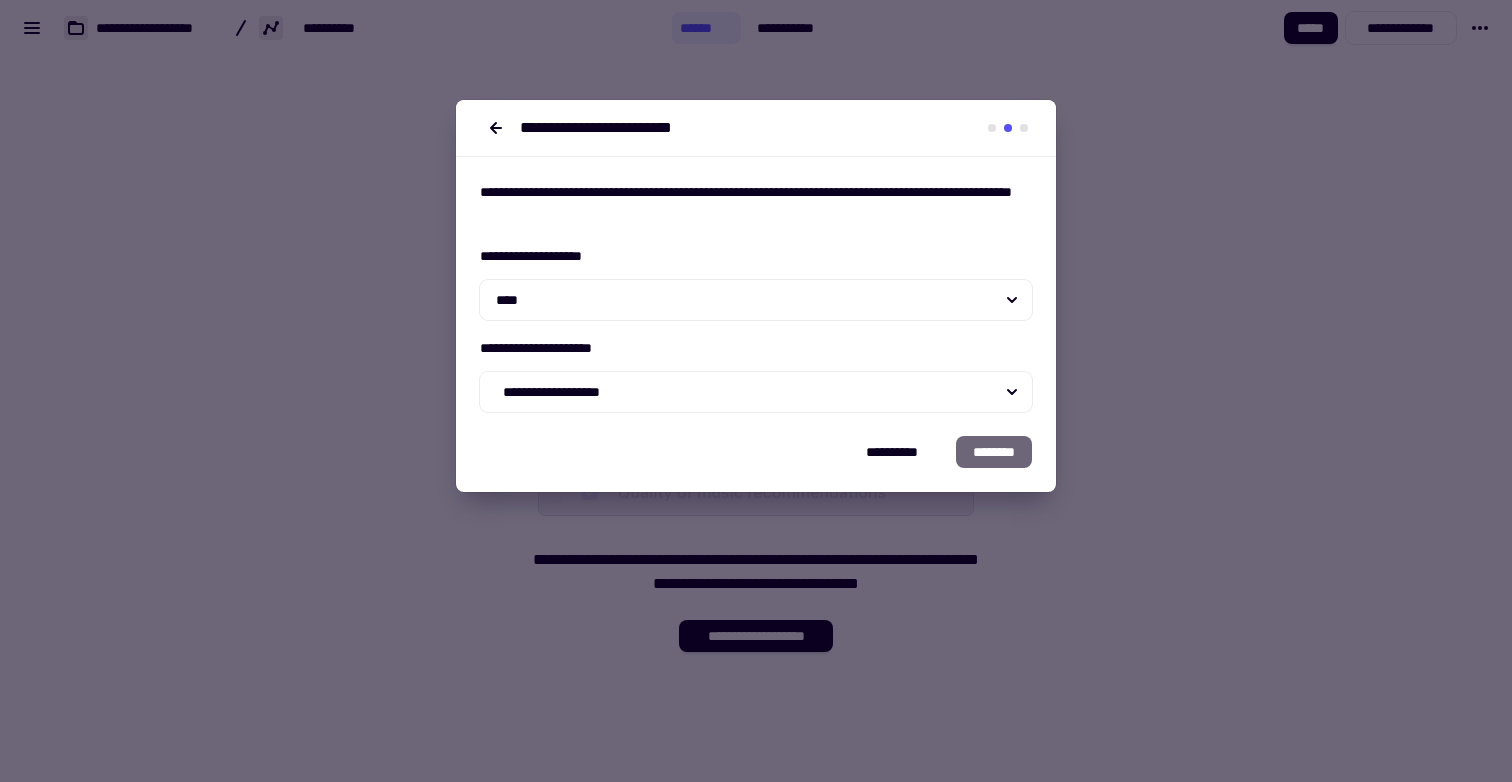 click on "**********" at bounding box center [756, 296] 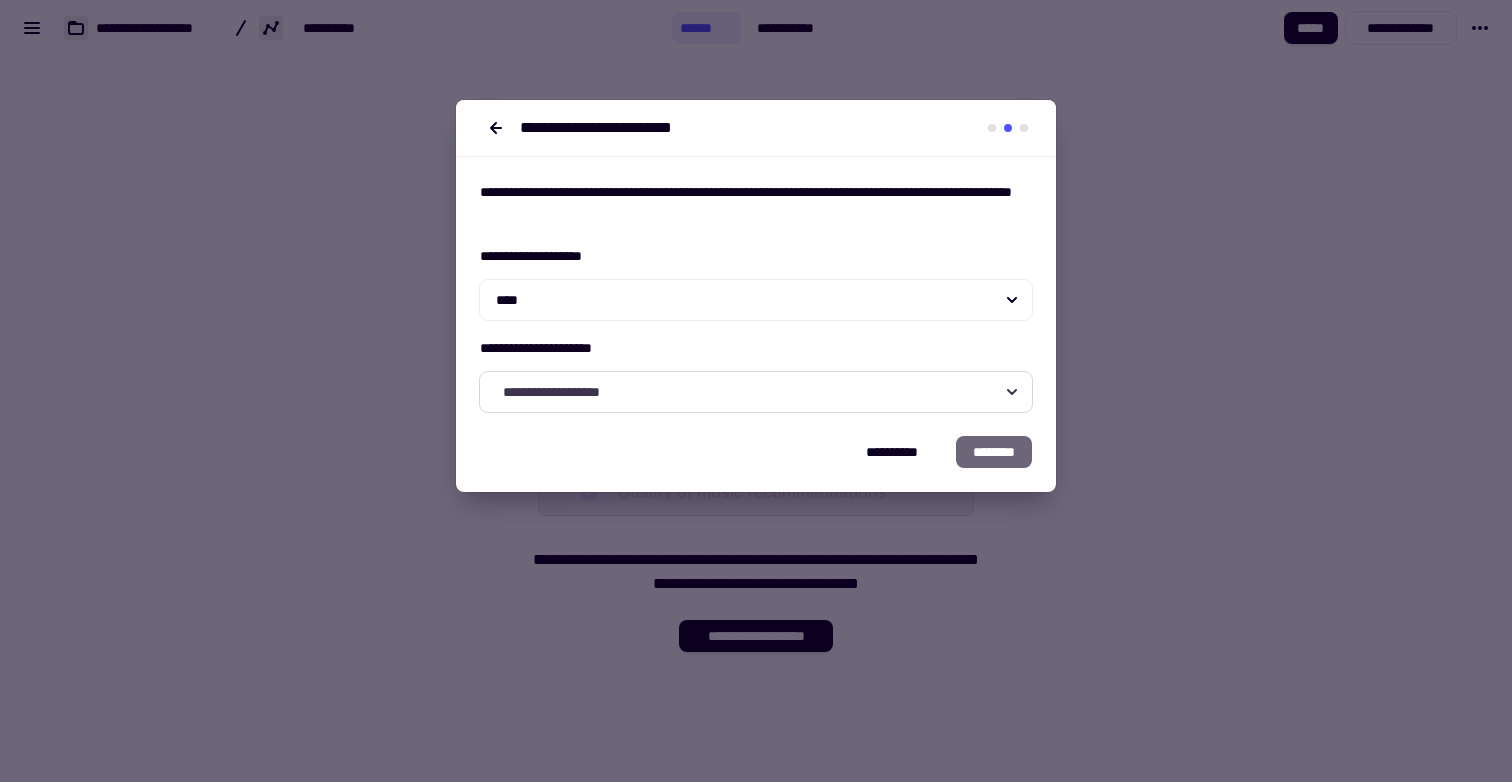 click on "**********" 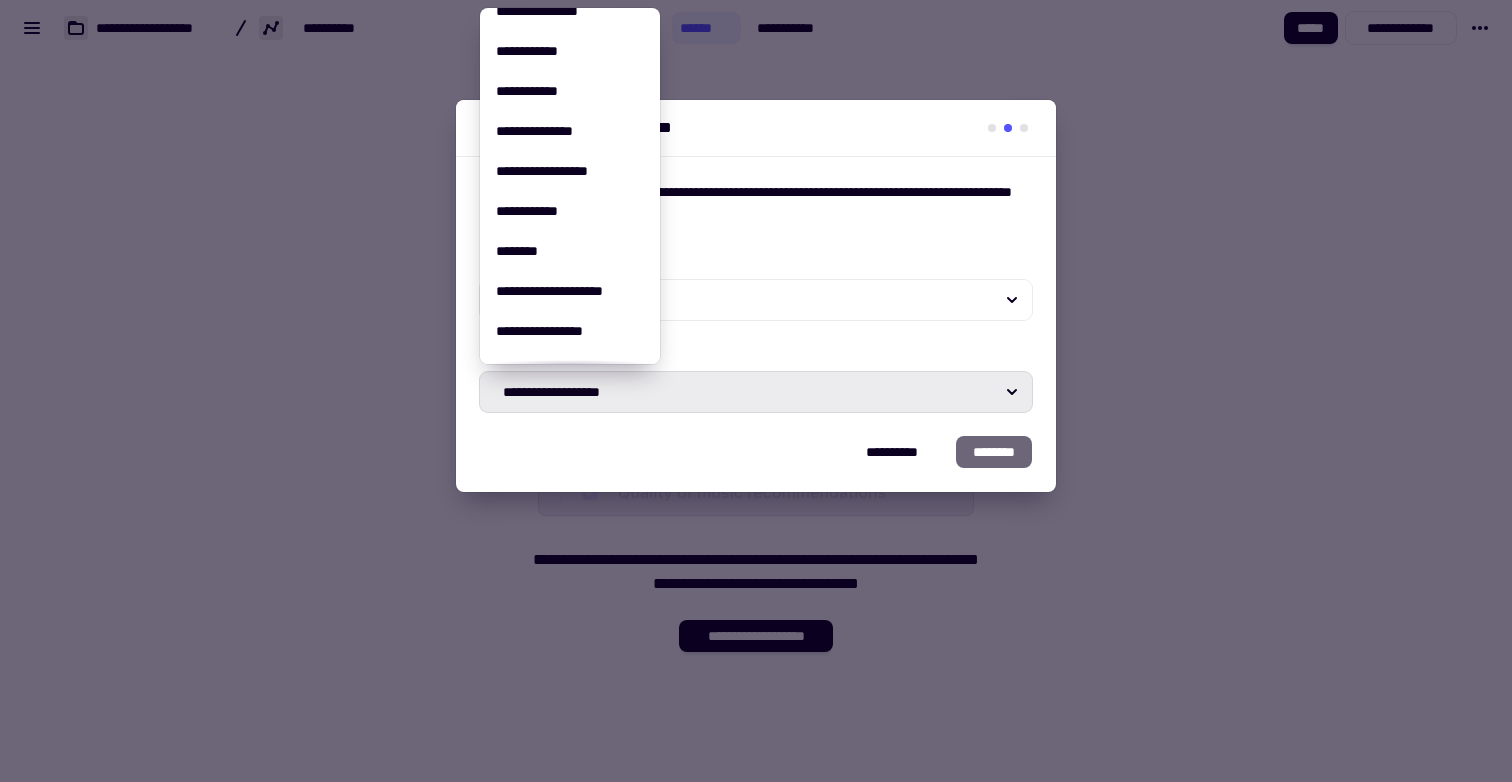 scroll, scrollTop: 0, scrollLeft: 0, axis: both 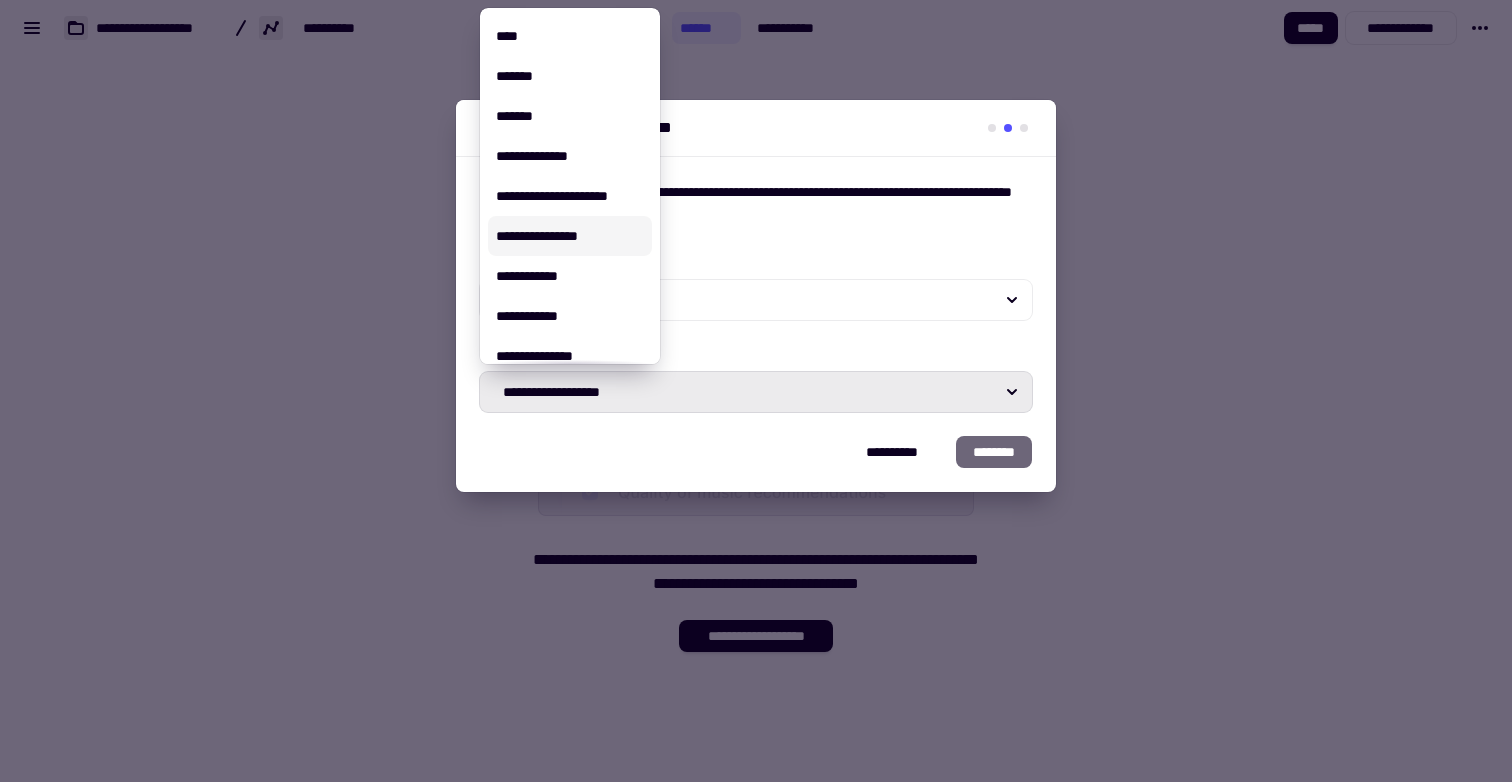 click on "**********" at bounding box center [570, 236] 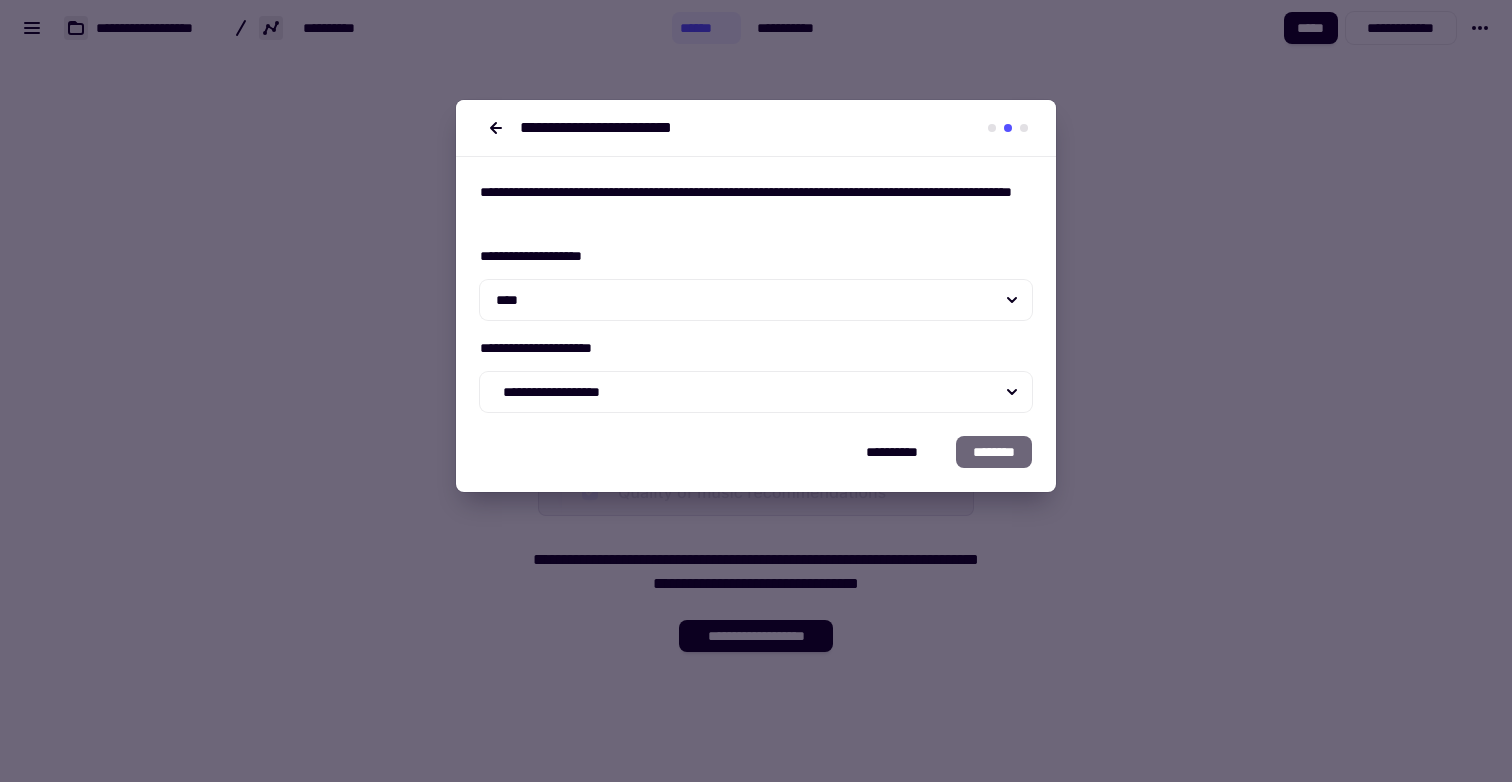 click on "**********" at bounding box center [756, 464] 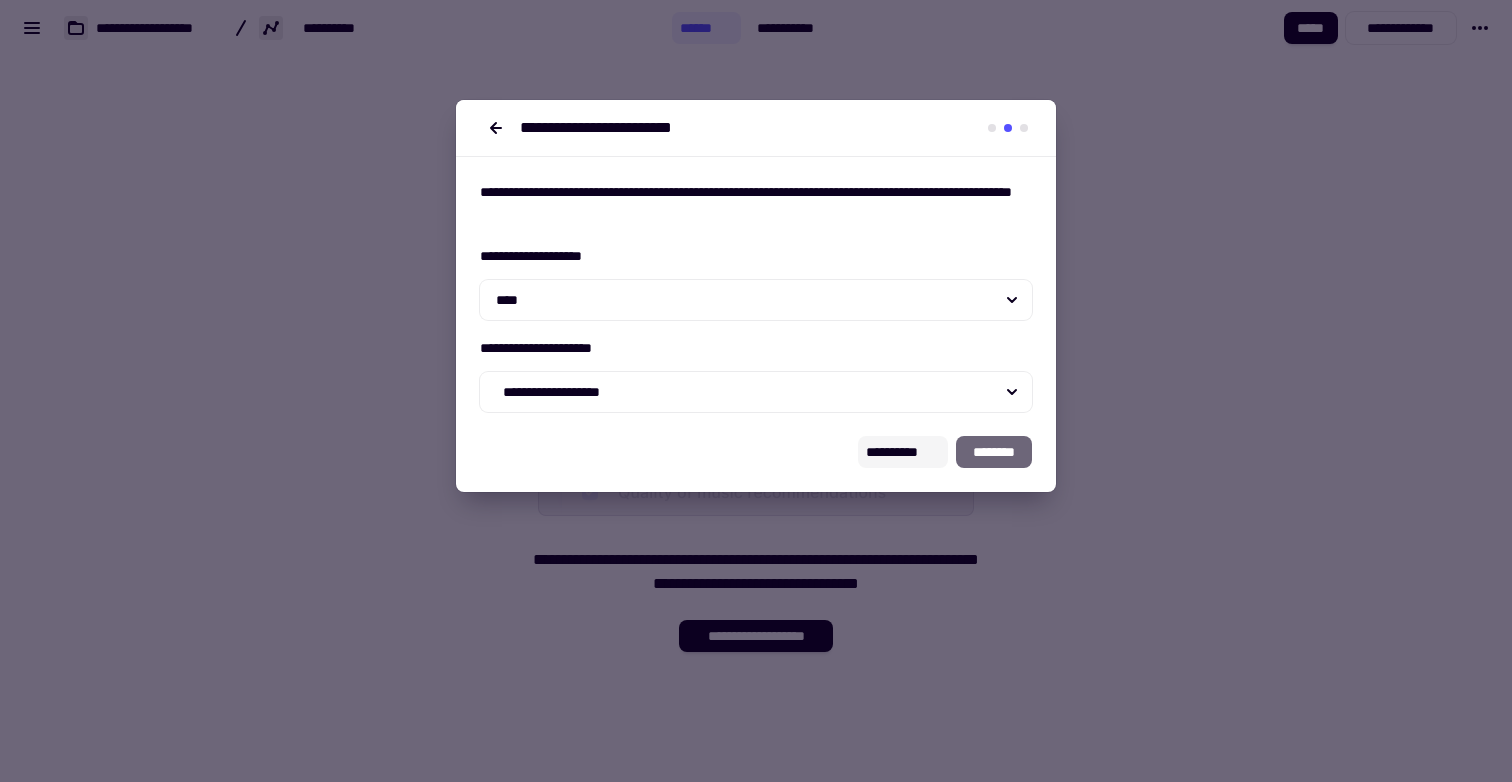 click on "**********" 